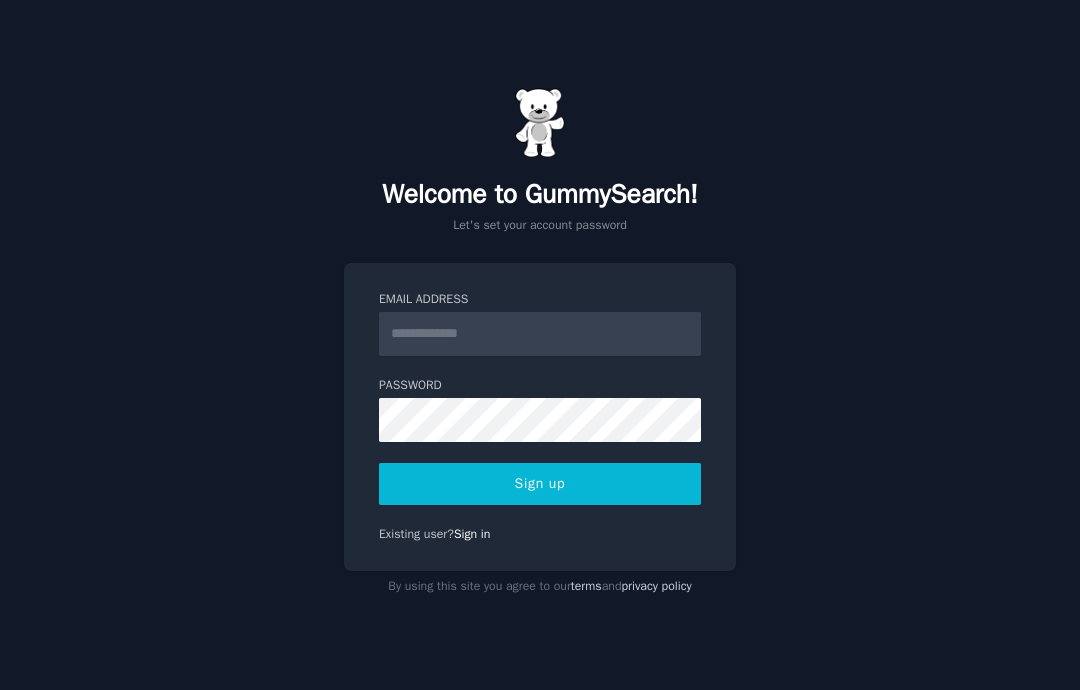 scroll, scrollTop: 0, scrollLeft: 0, axis: both 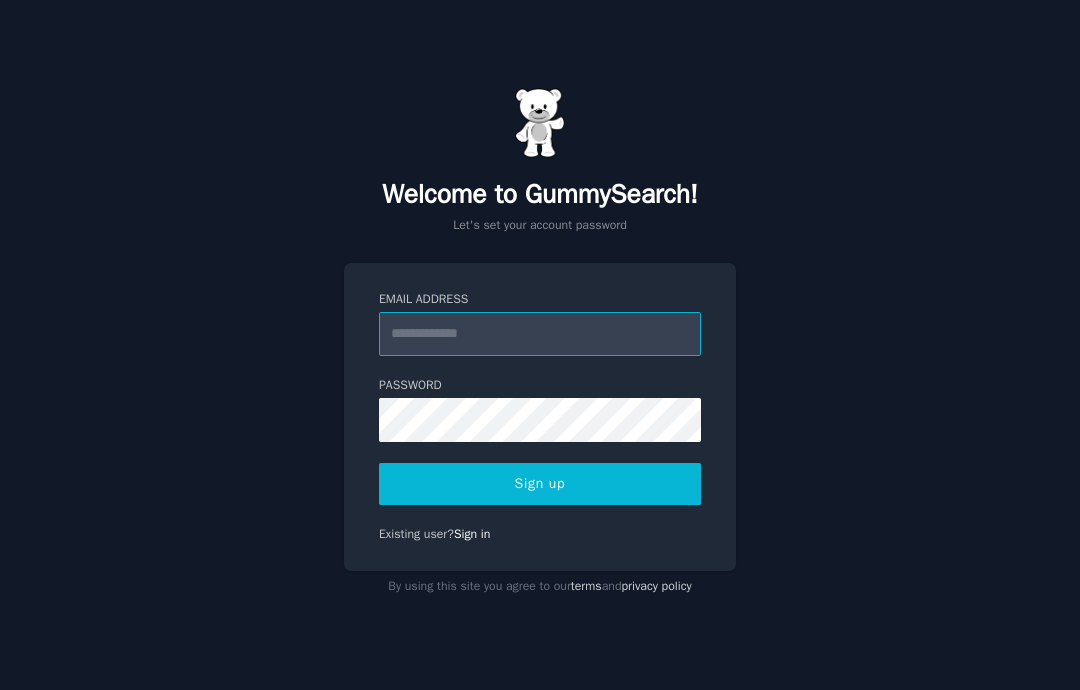 click on "Email Address" at bounding box center (540, 334) 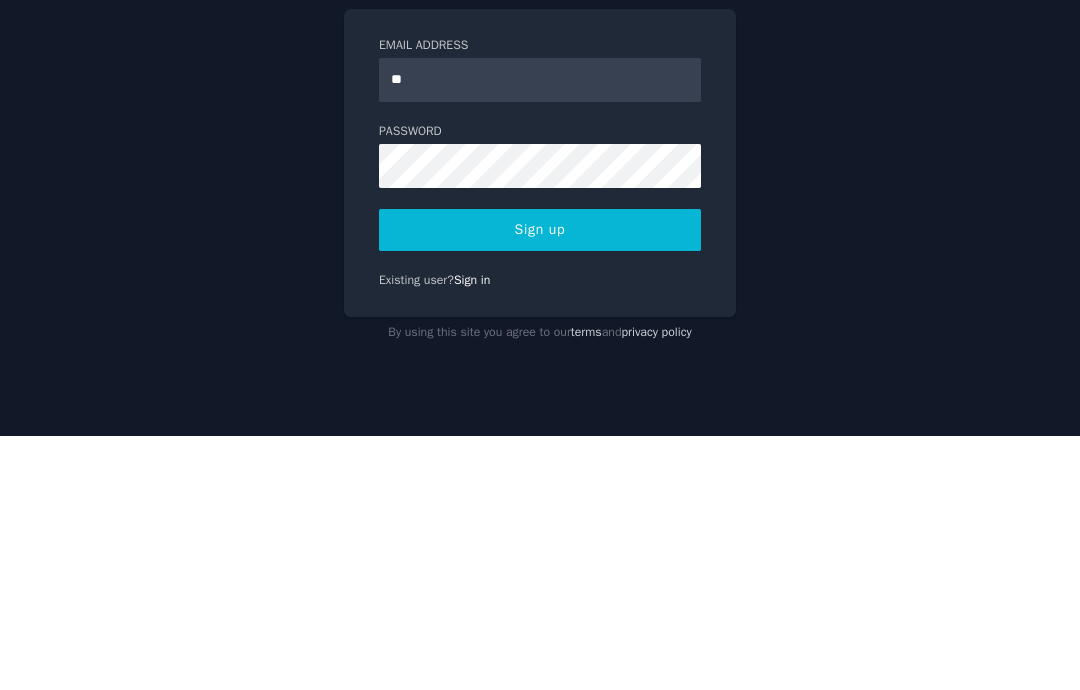 type on "**********" 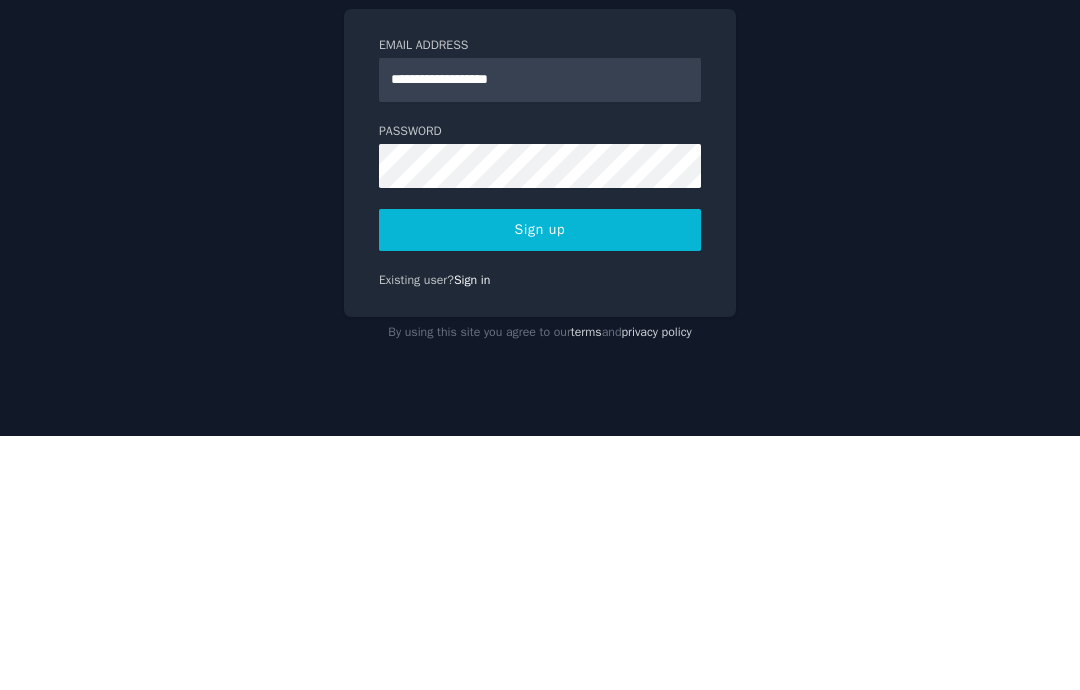 scroll, scrollTop: 80, scrollLeft: 0, axis: vertical 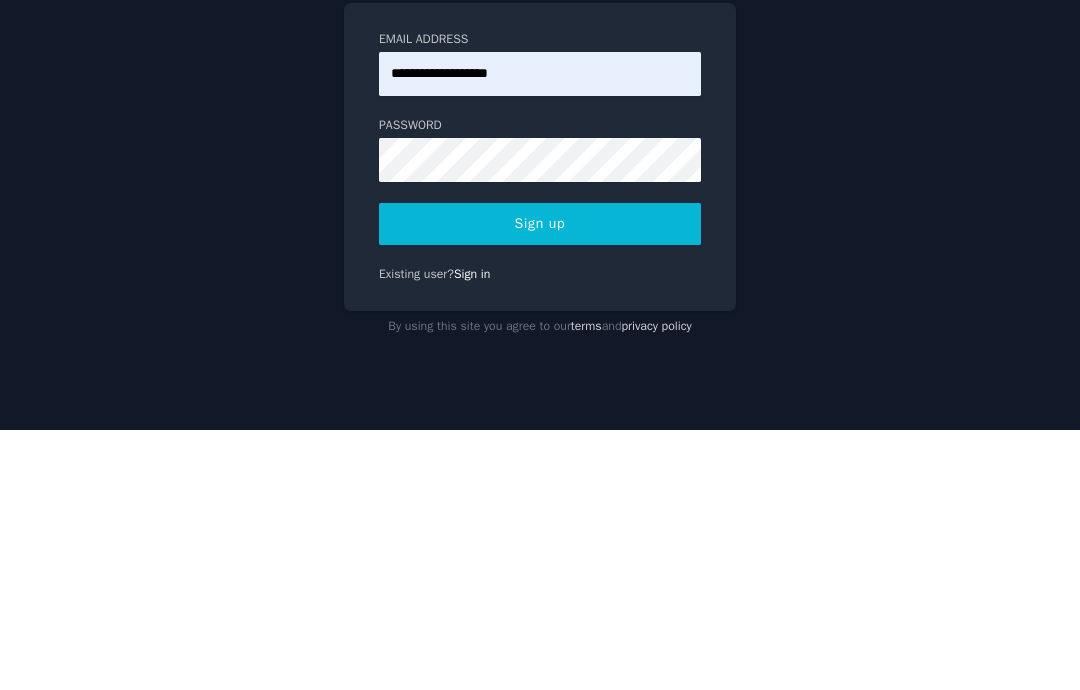 click on "Sign up" at bounding box center [540, 484] 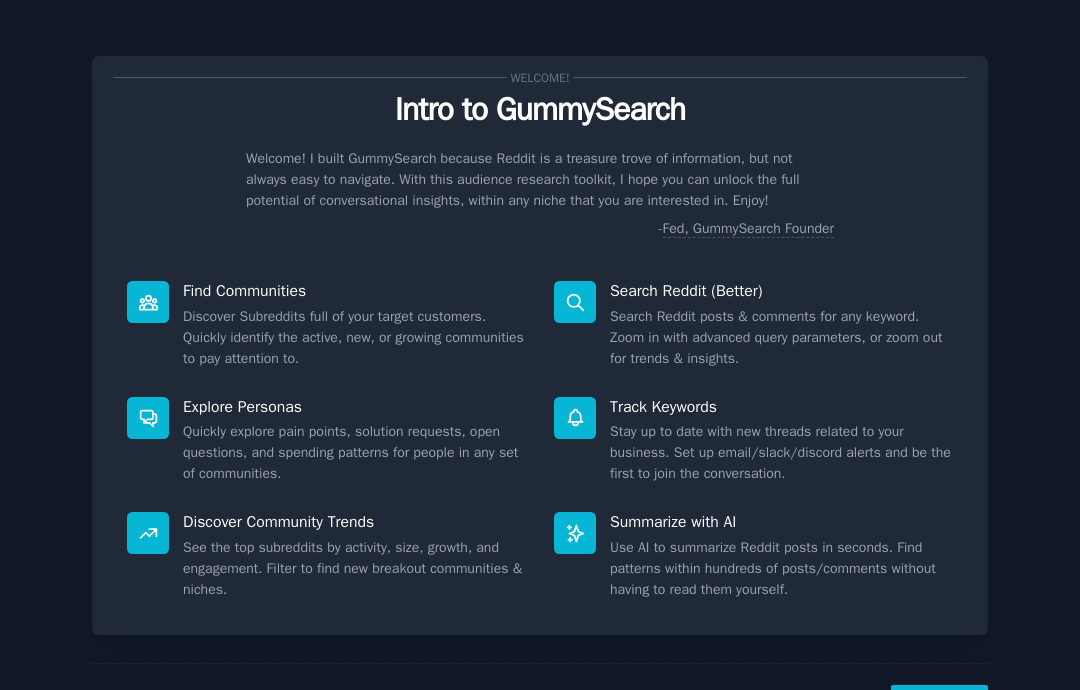 scroll, scrollTop: 0, scrollLeft: 0, axis: both 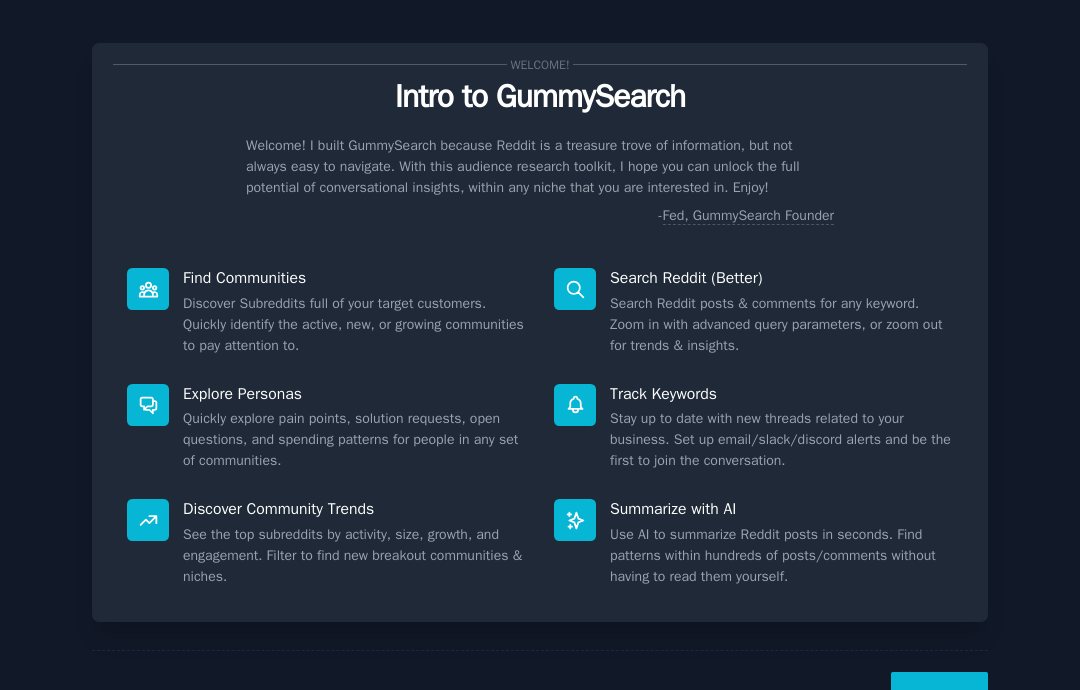 click on "Next" at bounding box center [939, 696] 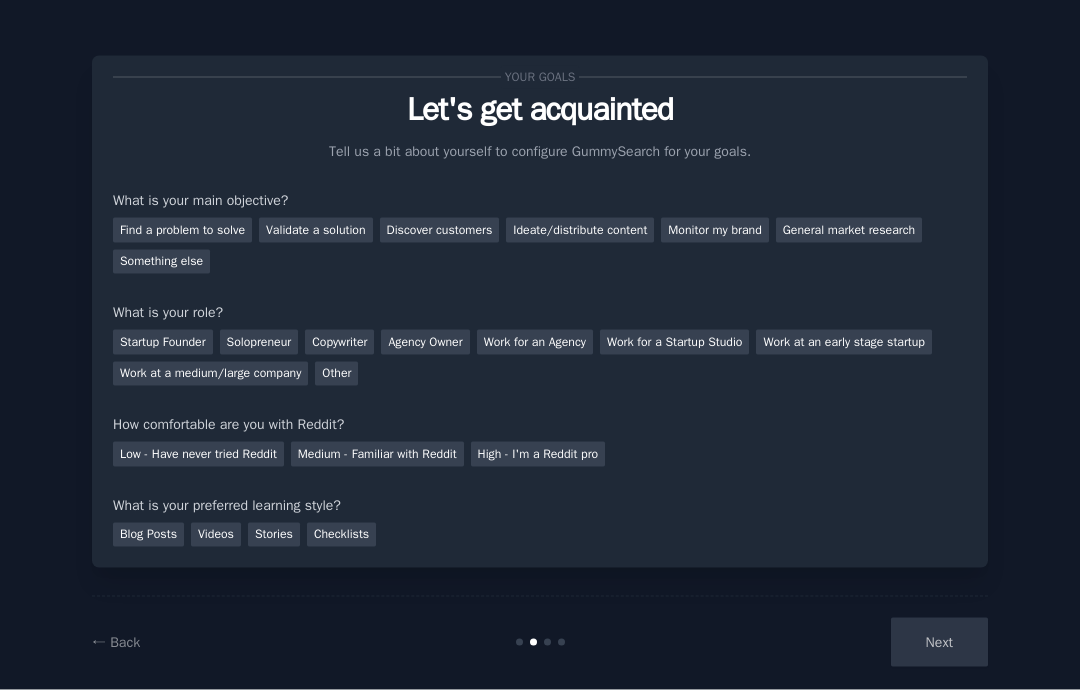 scroll, scrollTop: 39, scrollLeft: 0, axis: vertical 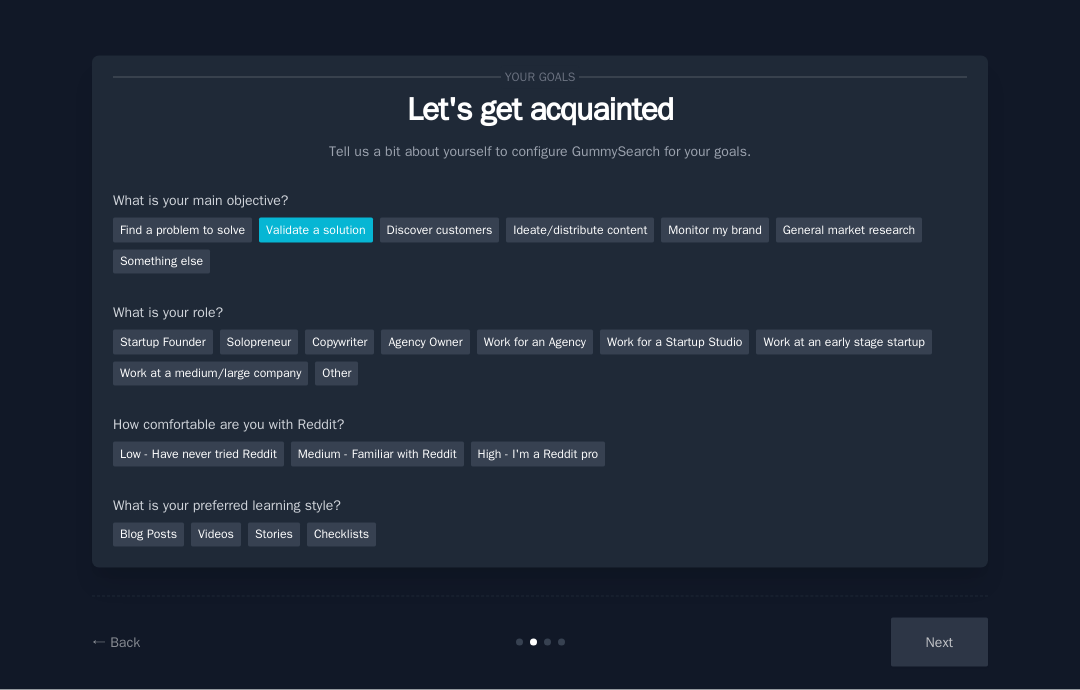 click on "Find a problem to solve" at bounding box center [182, 230] 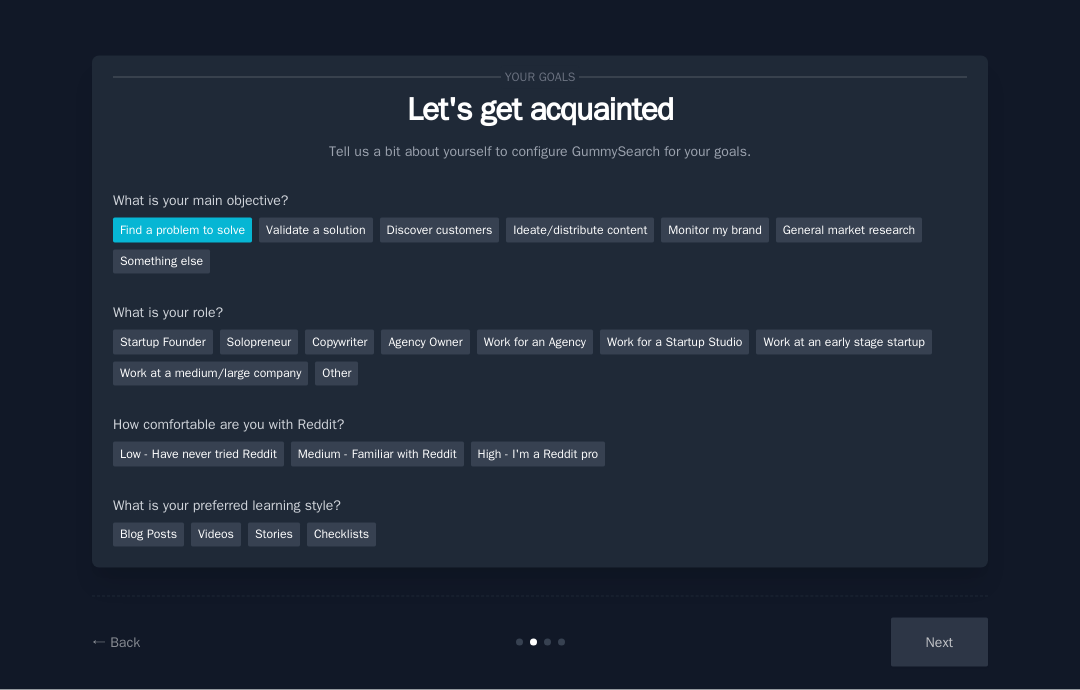click on "Find a problem to solve" at bounding box center (182, 230) 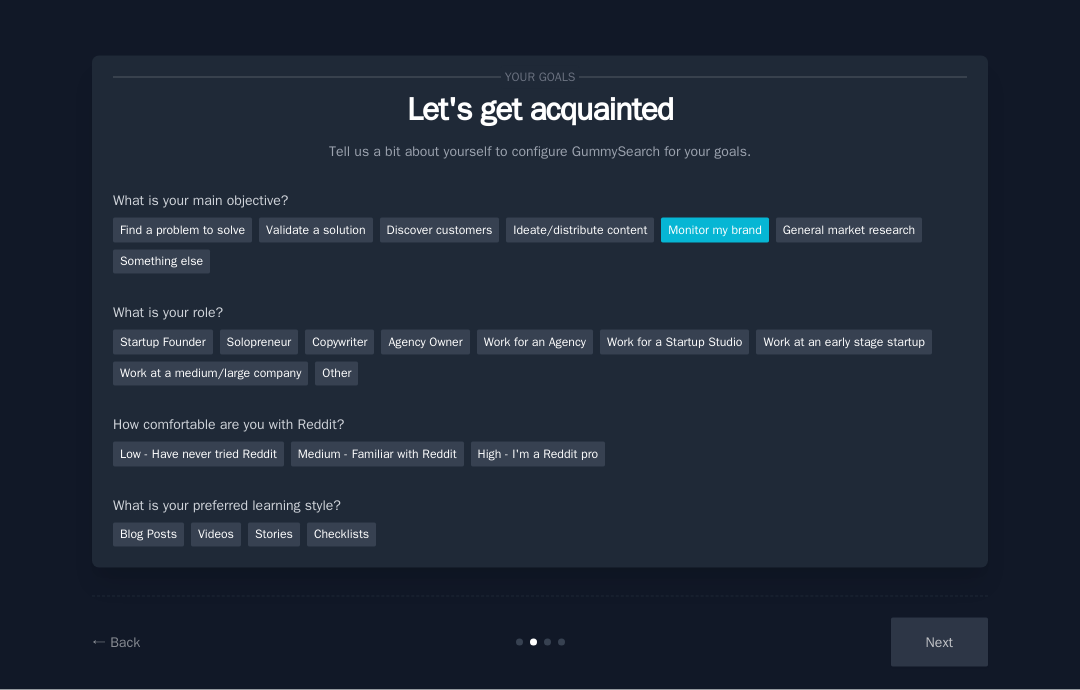 click on "General market research" at bounding box center (849, 230) 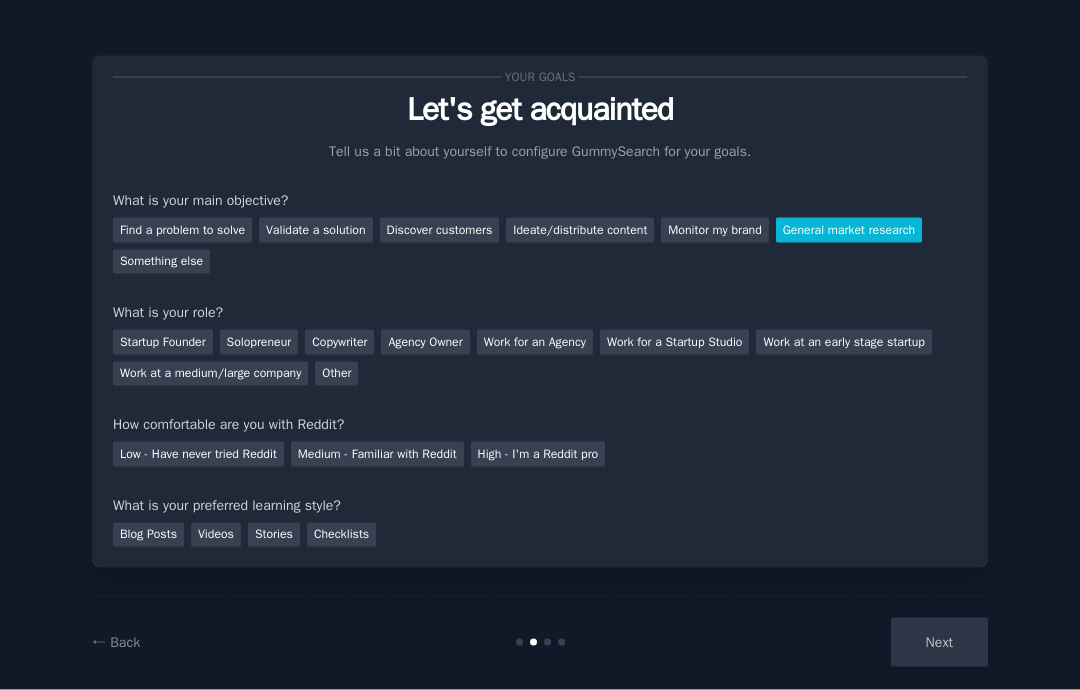 click on "Startup Founder" at bounding box center [163, 342] 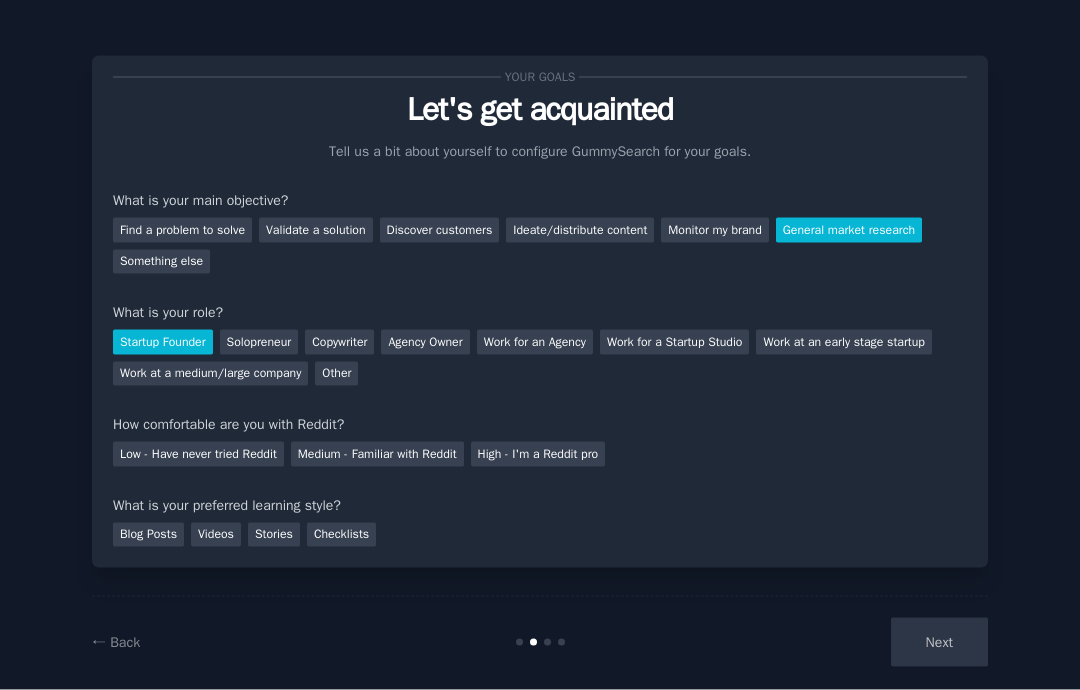 click on "Medium - Familiar with Reddit" at bounding box center (377, 454) 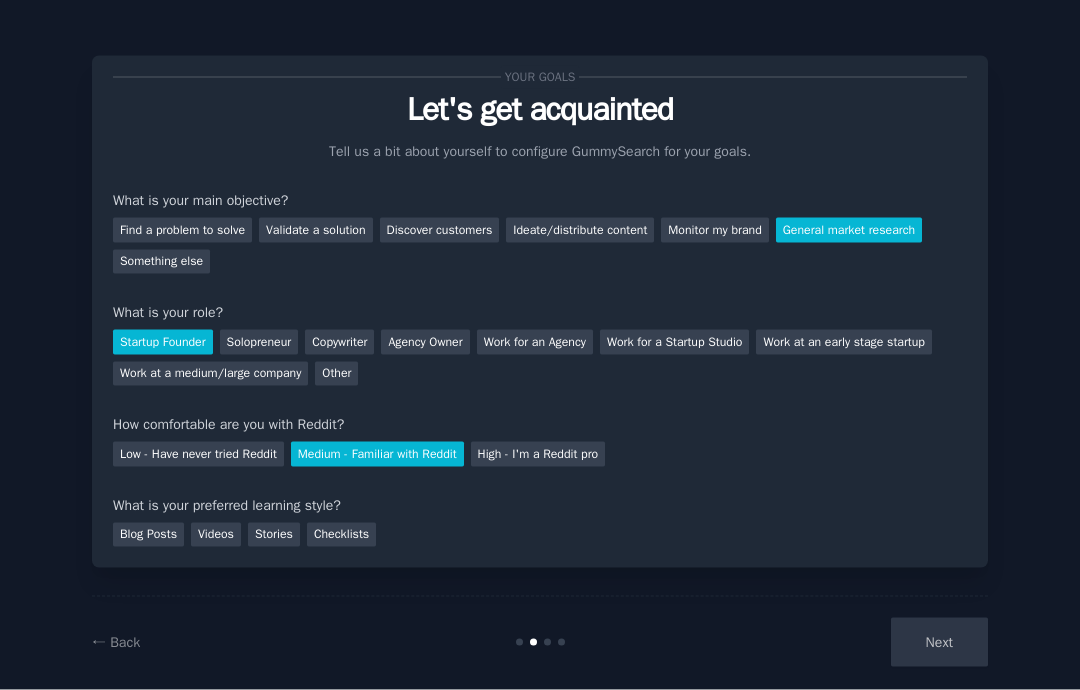 scroll, scrollTop: 80, scrollLeft: 0, axis: vertical 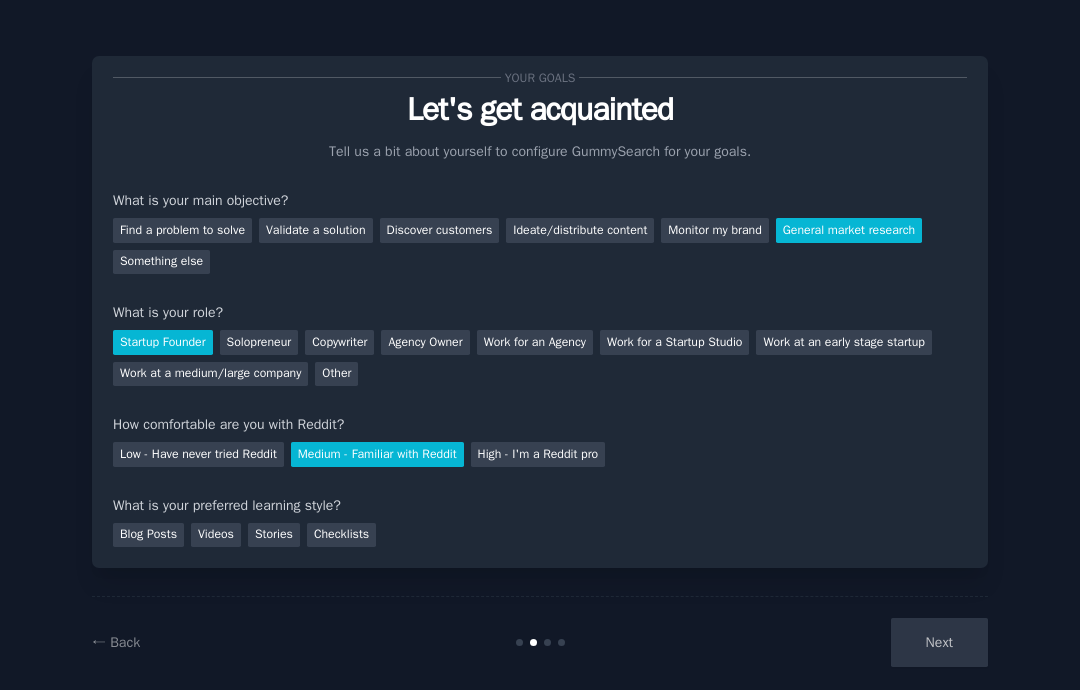 click on "Checklists" at bounding box center [341, 535] 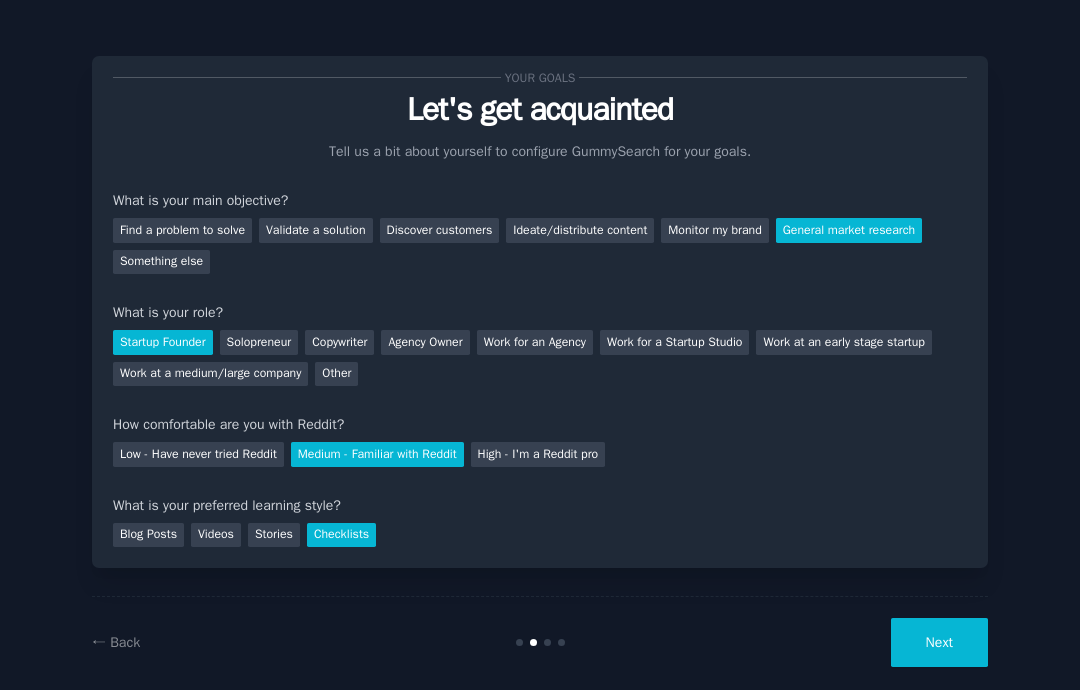 click on "Next" at bounding box center [939, 642] 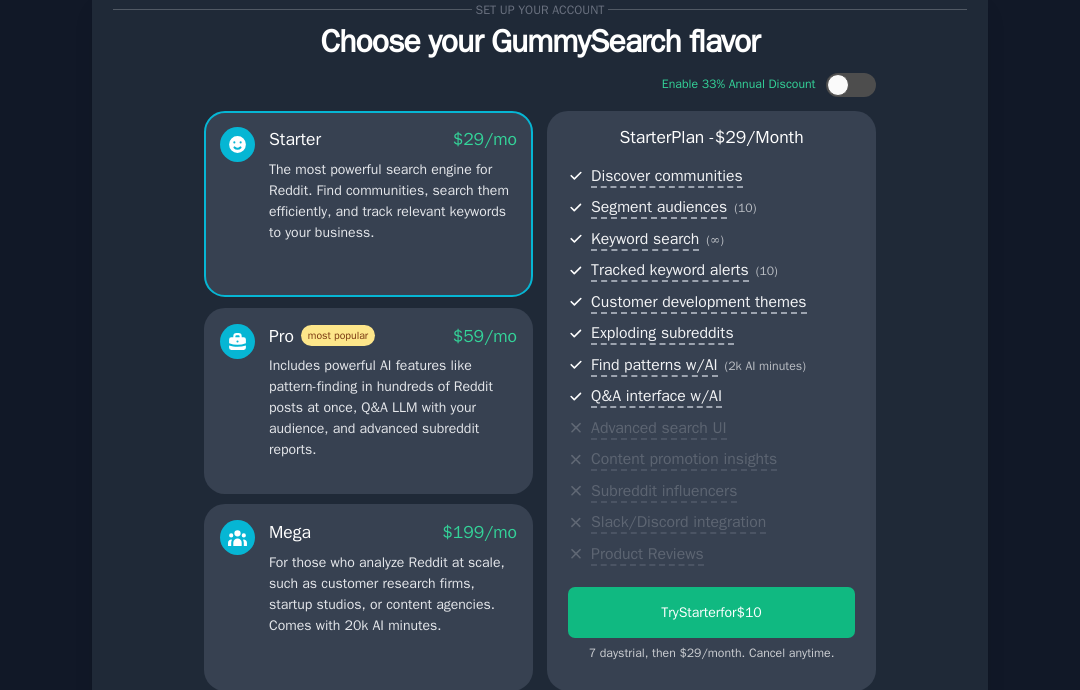 scroll, scrollTop: 51, scrollLeft: 0, axis: vertical 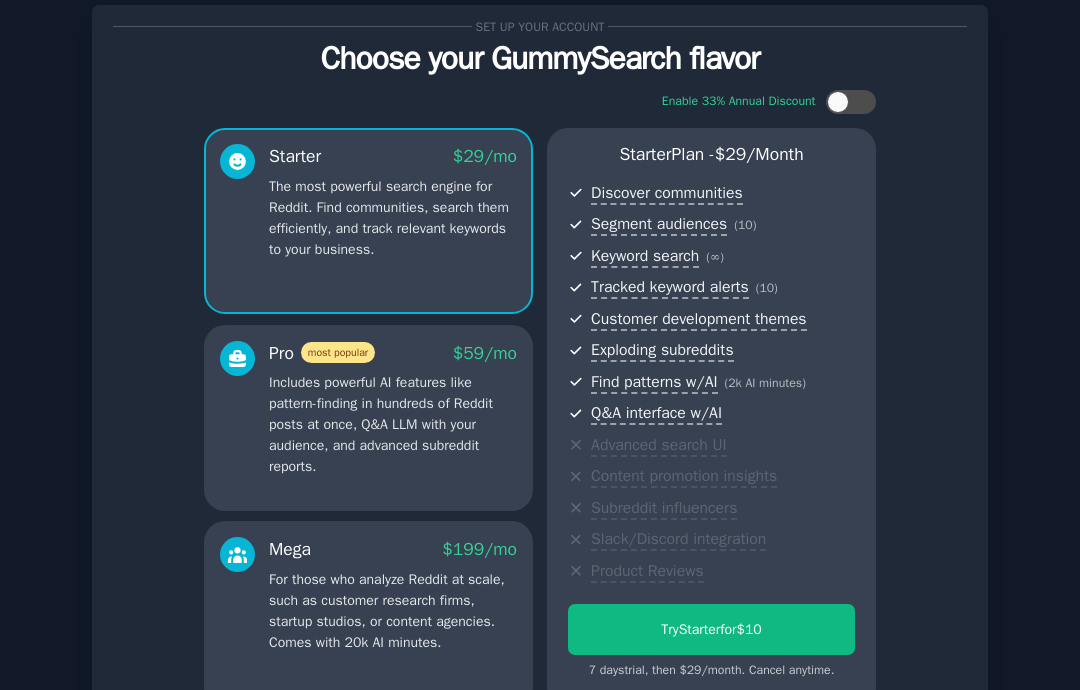 click on "Continue on free tier" at bounding box center [540, 746] 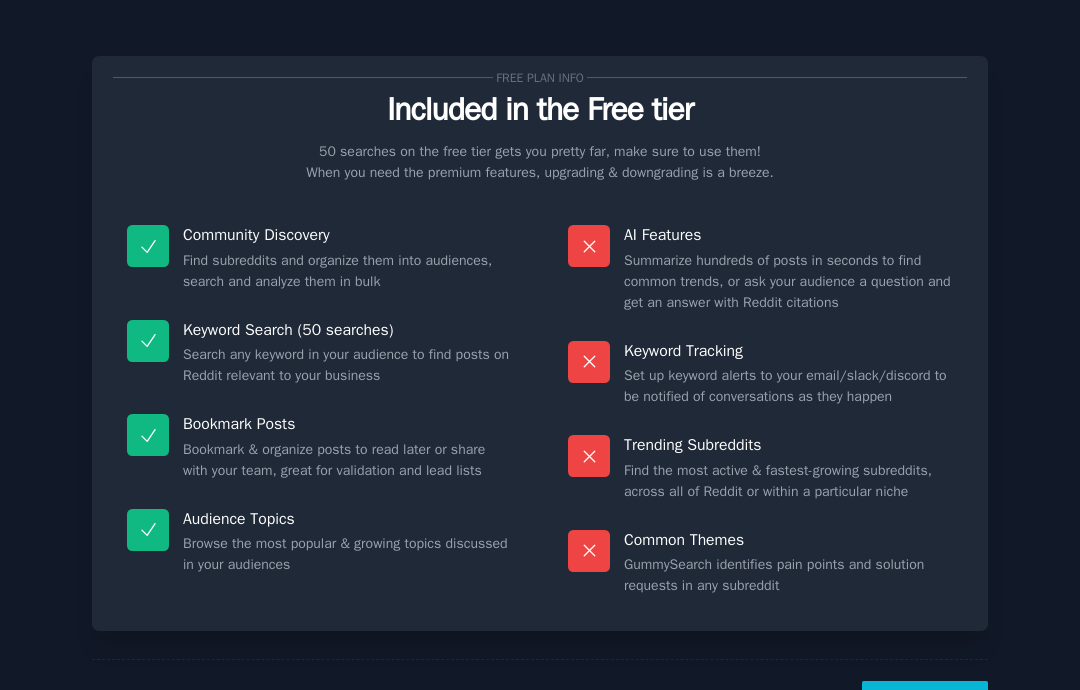 scroll, scrollTop: 0, scrollLeft: 0, axis: both 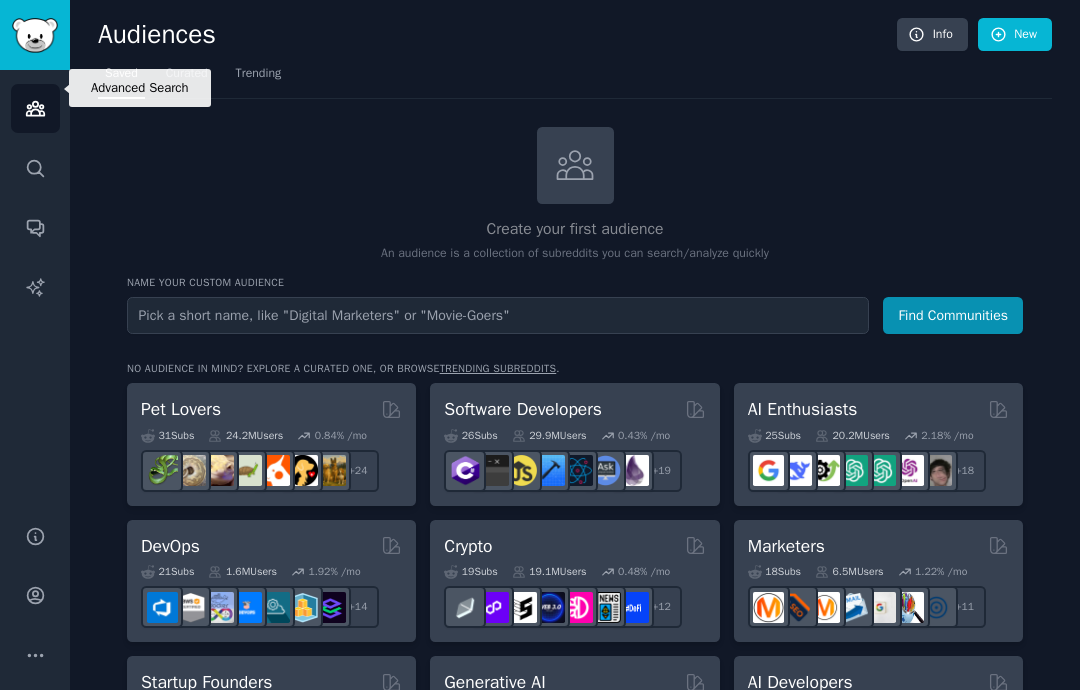 click 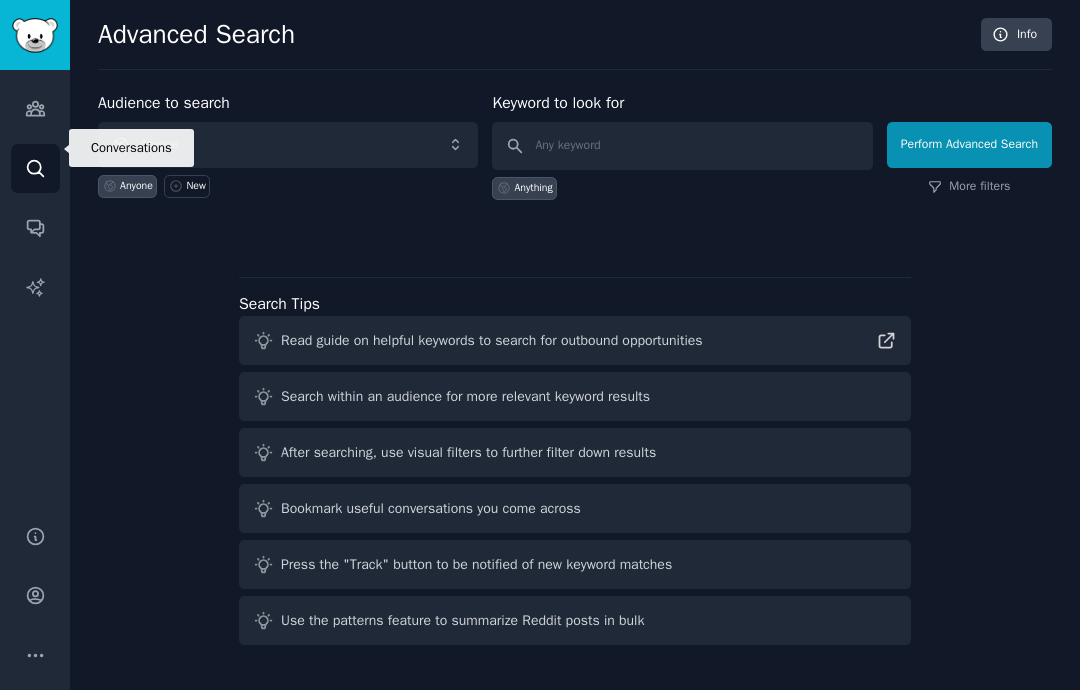 click on "Conversations" at bounding box center [35, 227] 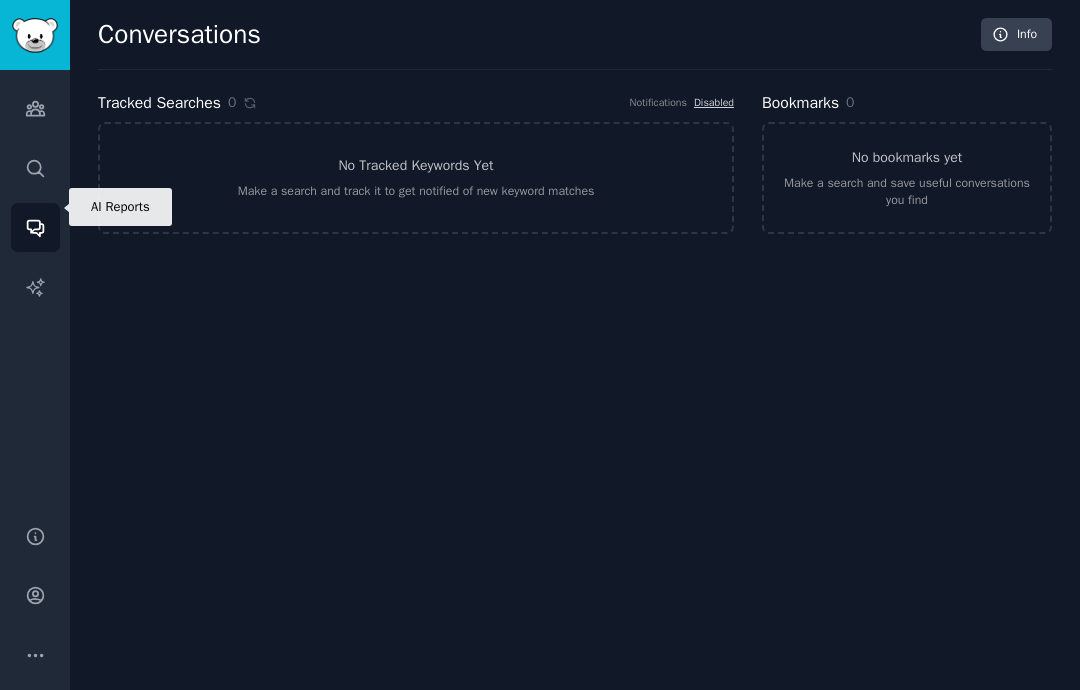 click 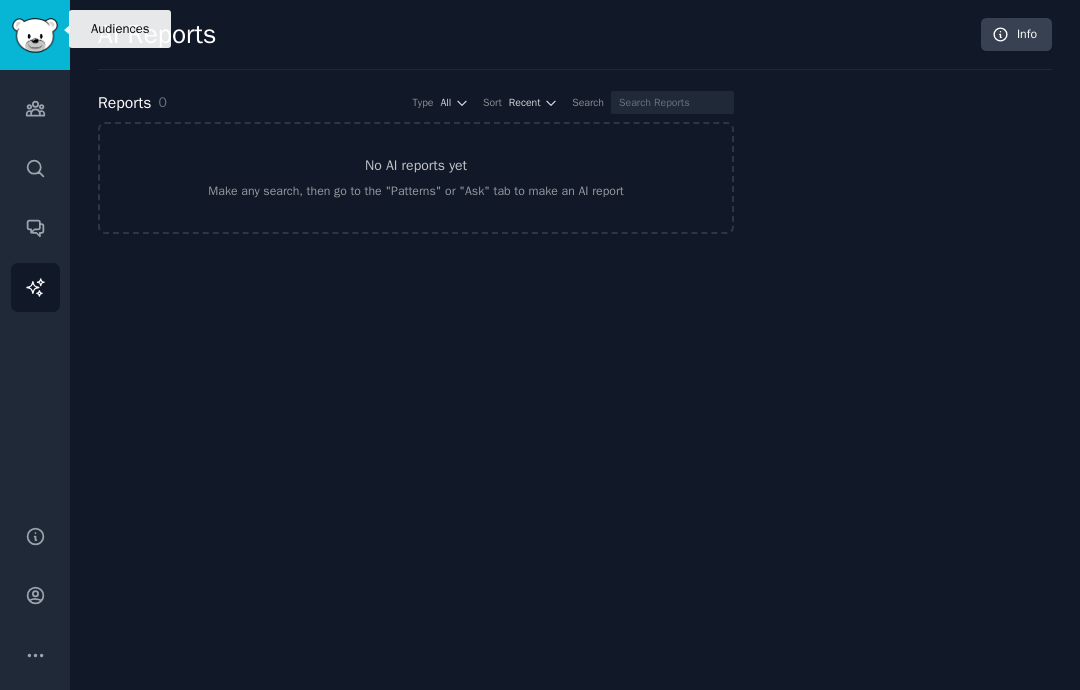 click 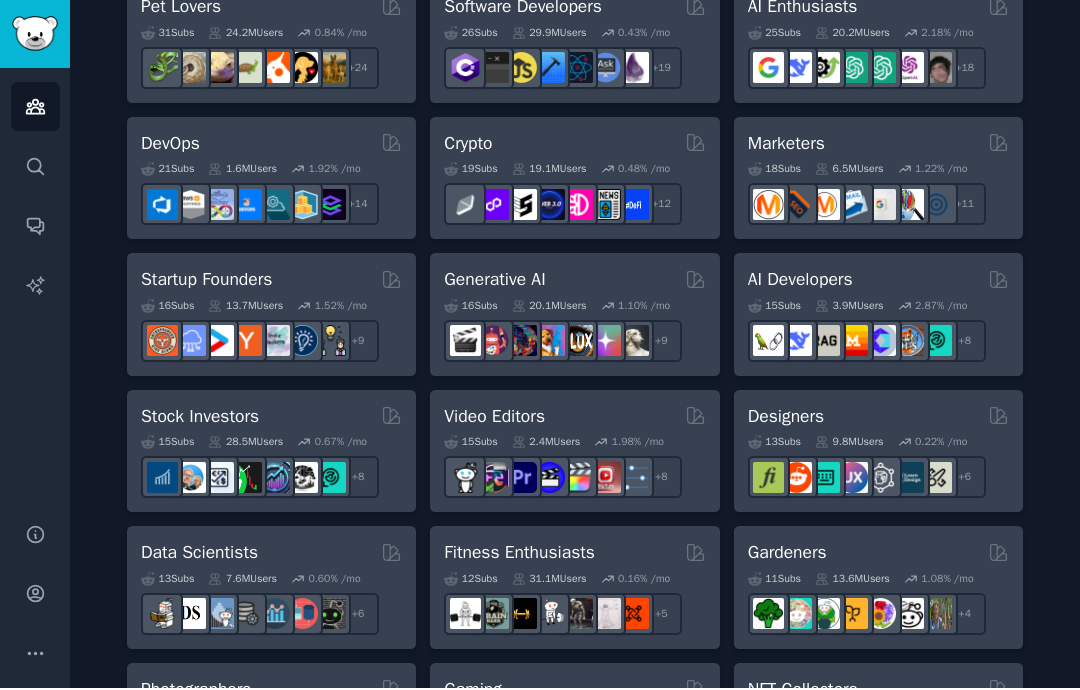 scroll, scrollTop: 461, scrollLeft: 0, axis: vertical 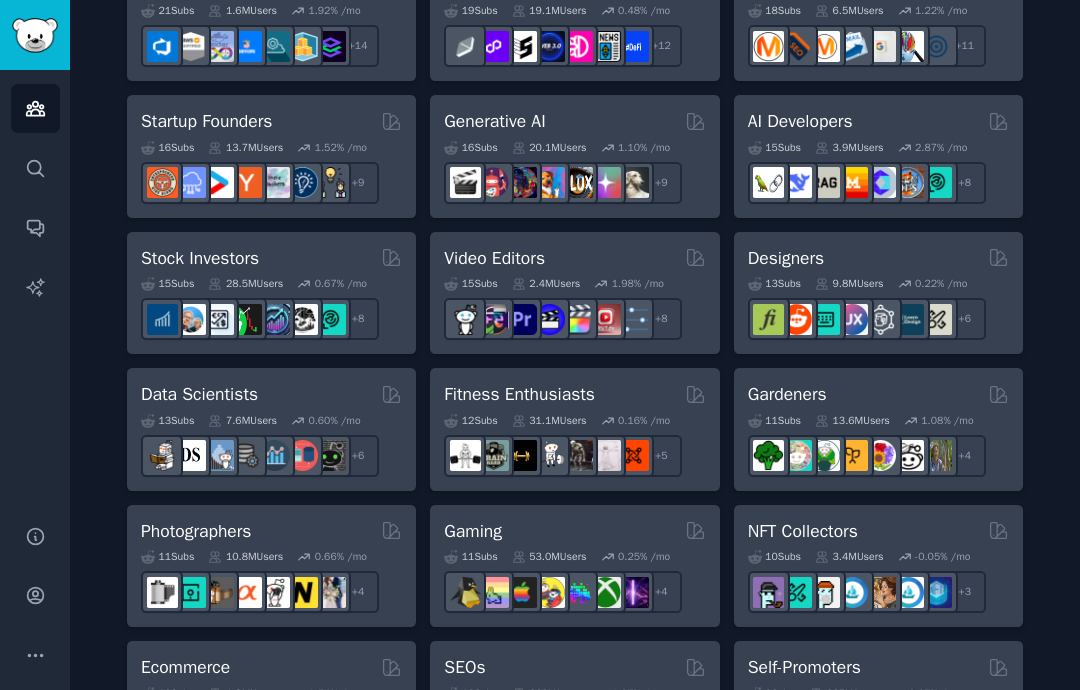 click on "Fitness Enthusiasts" at bounding box center [574, 394] 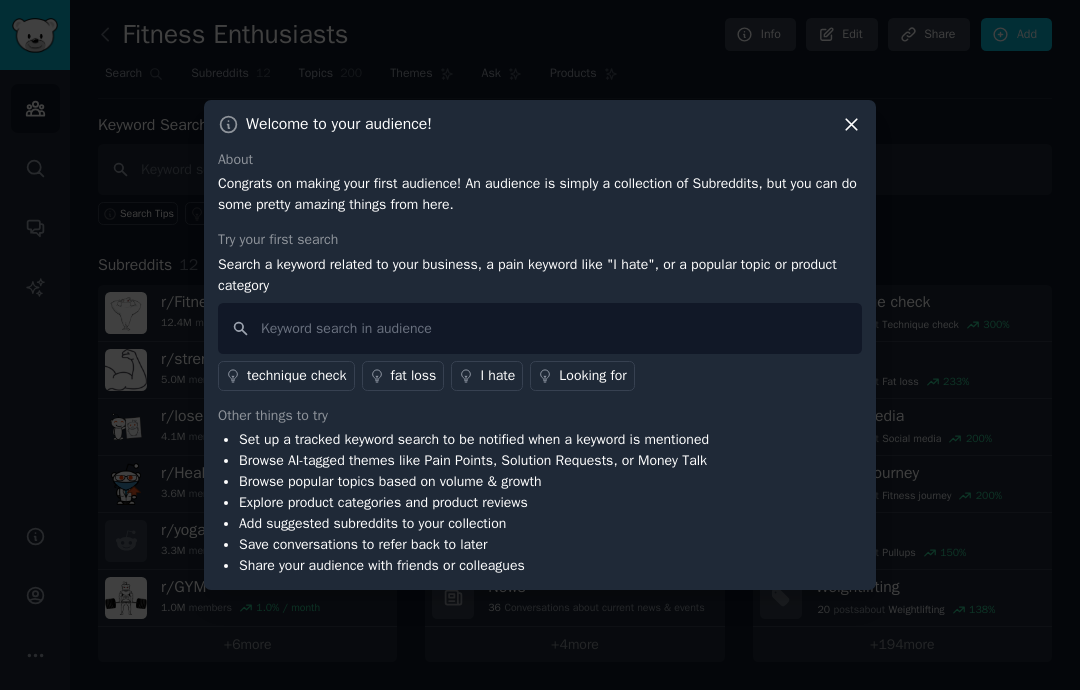 click on "Welcome to your audience!" at bounding box center [540, 124] 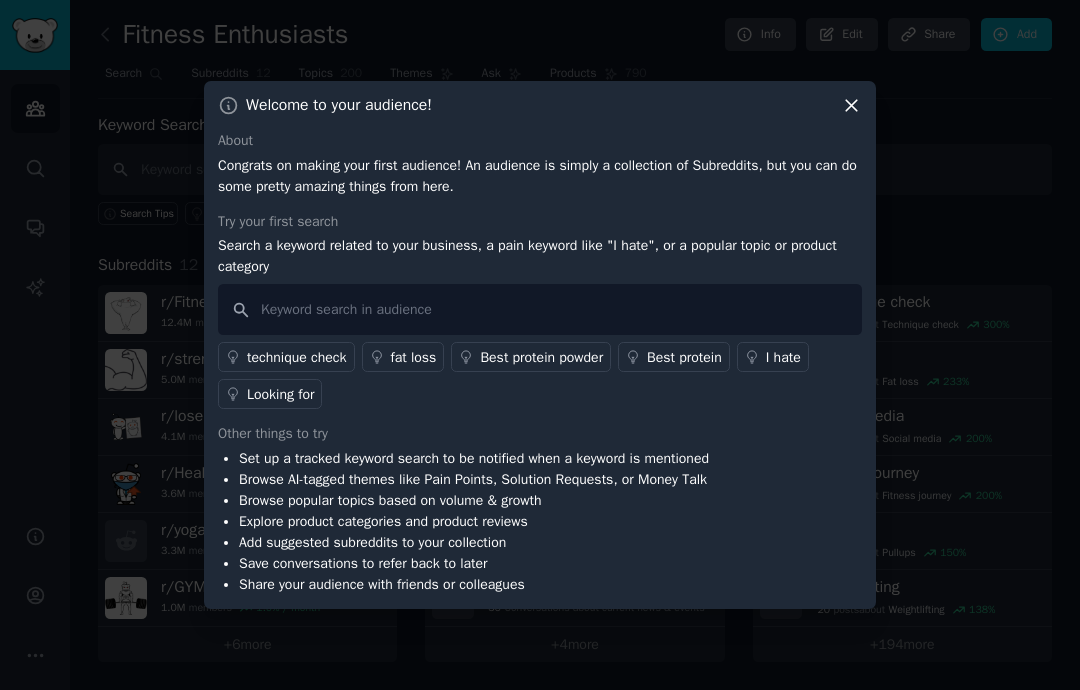 click on "Welcome to your audience! About Congrats on making your first audience! An audience is simply a collection of Subreddits, but you can do some pretty amazing things from here. Try your first search Search a keyword related to your business, a pain keyword like "I hate", or a popular topic or product category technique check fat loss Best protein powder Best protein I hate Looking for Other things to try Set up a tracked keyword search to be notified when a keyword is mentioned Browse AI-tagged themes like Pain Points, Solution Requests, or Money Talk Browse popular topics based on volume & growth Explore product categories and product reviews Add suggested subreddits to your collection Save conversations to refer back to later Share your audience with friends or colleagues" at bounding box center [540, 345] 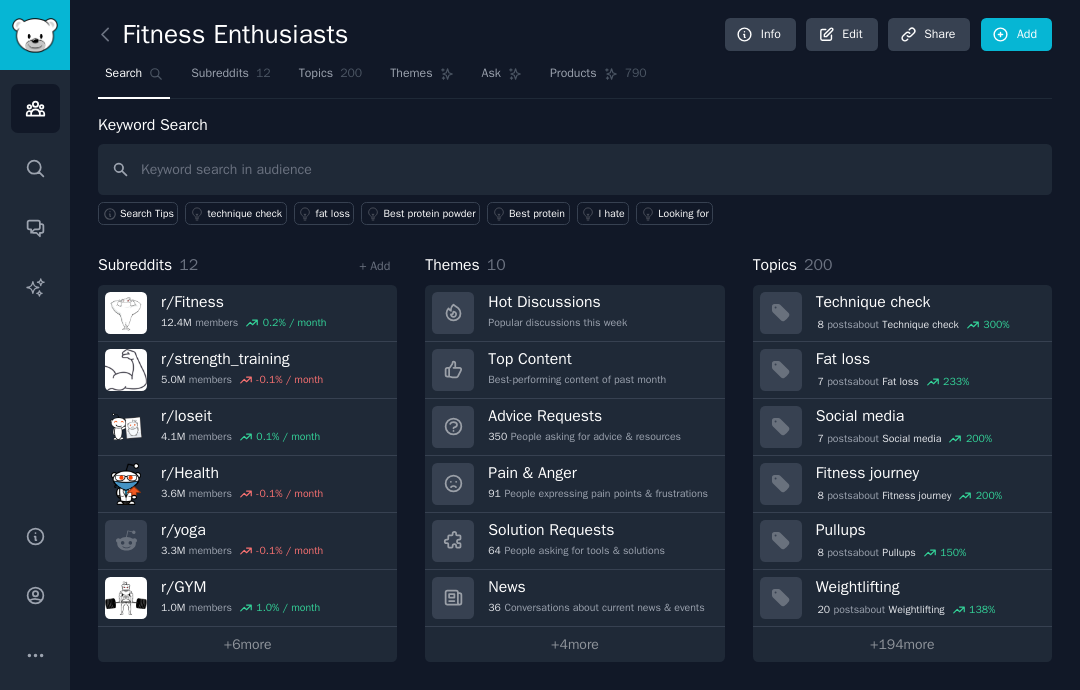 click on "Fitness Enthusiasts Info Edit Share Add Search Subreddits 12 Topics 200 Themes Ask Products 790 Keyword Search Search Tips technique check fat loss Best protein powder Best protein I hate Looking for Subreddits 12 + Add r/ Fitness 12.4M  members 0.2 % / month r/ strength_training 5.0M  members -0.1 % / month r/ loseit 4.1M  members 0.1 % / month r/ Health 3.6M  members -0.1 % / month r/ yoga 3.3M  members -0.1 % / month r/ GYM 1.0M  members 1.0 % / month +  6  more Themes 10 Hot Discussions Popular discussions this week Top Content Best-performing content of past month Advice Requests 350 People asking for advice & resources Pain & Anger 91 People expressing pain points & frustrations Solution Requests 64 People asking for tools & solutions News 36 Conversations about current news & events +  4  more Topics 200 Technique check 8  post s  about  Technique check 300 % Fat loss 7  post s  about  Fat loss 233 % Social media 7  post s  about  Social media 200 % Fitness journey 8  post s  about  Fitness journey 200" at bounding box center (575, 345) 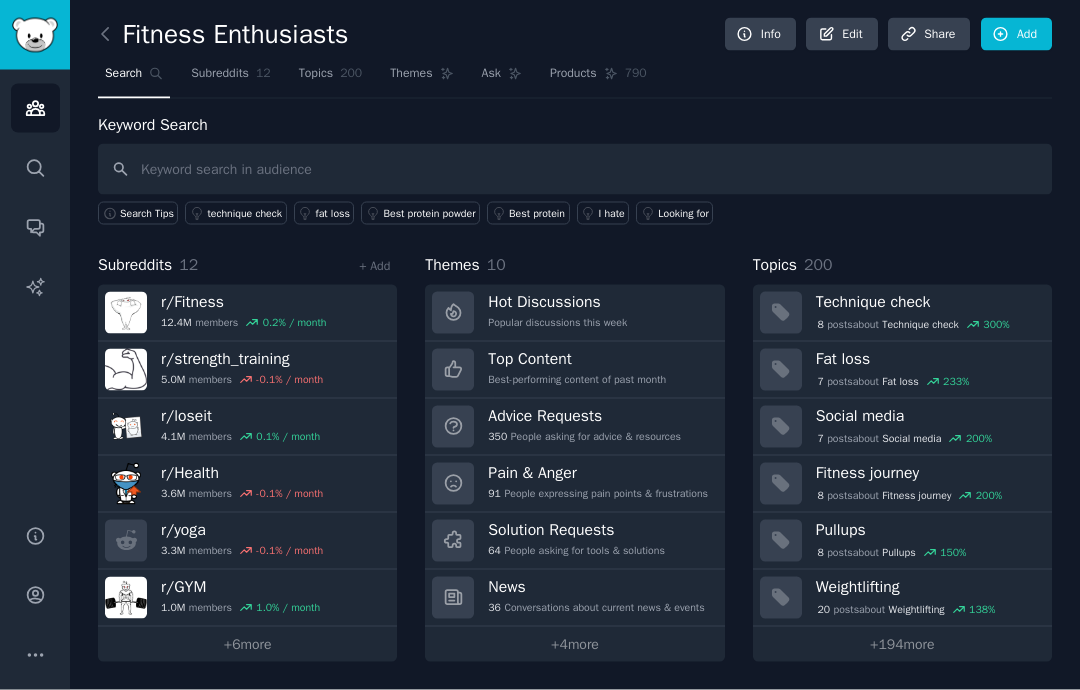 scroll, scrollTop: 59, scrollLeft: 0, axis: vertical 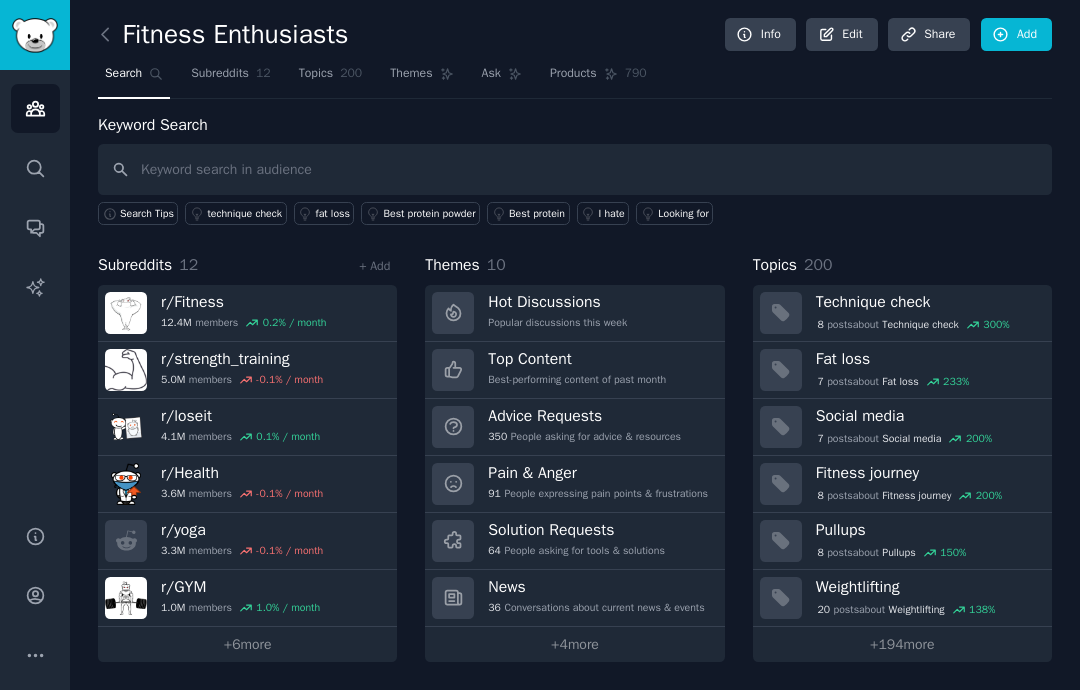 click on "r/ Fitness" at bounding box center [243, 302] 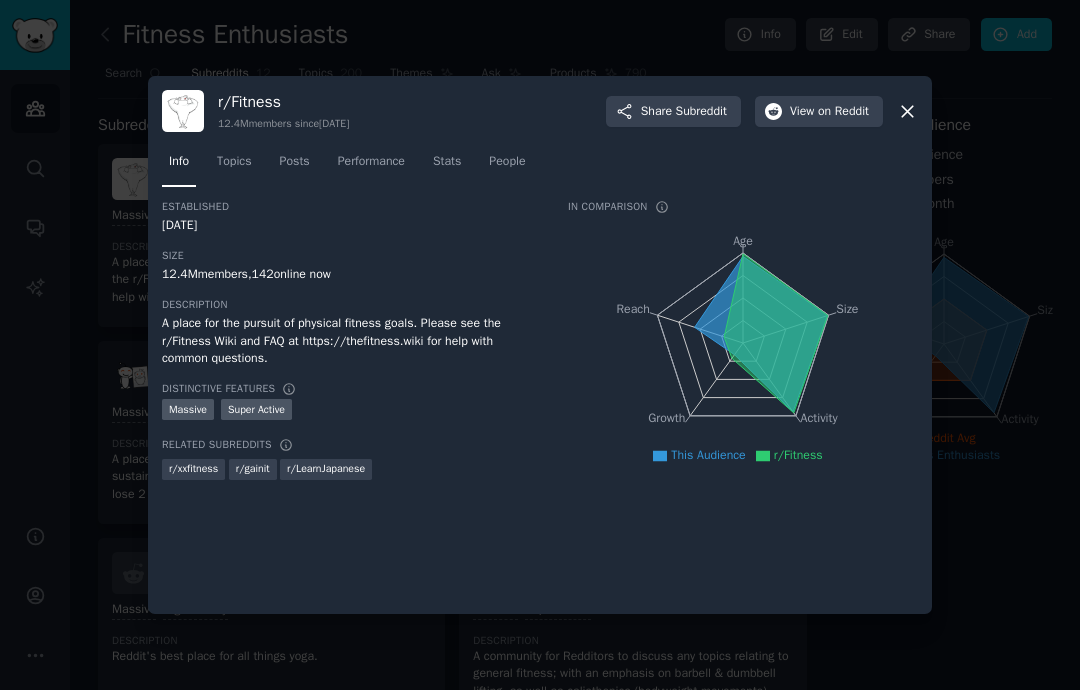 click at bounding box center (540, 345) 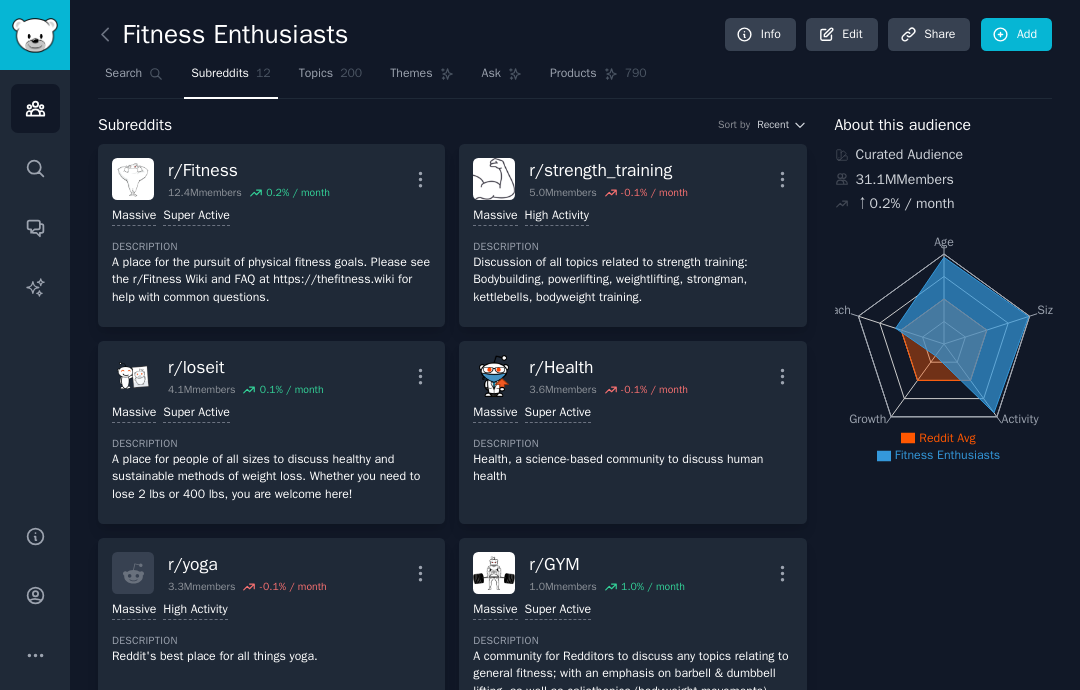 scroll, scrollTop: 0, scrollLeft: 0, axis: both 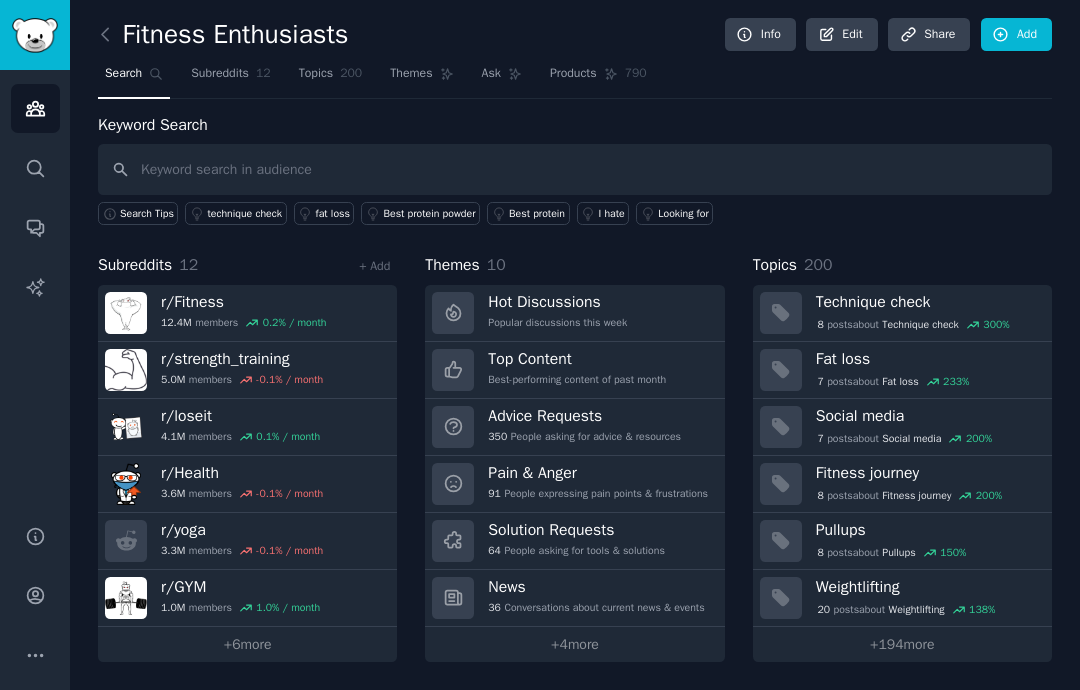 click at bounding box center (110, 35) 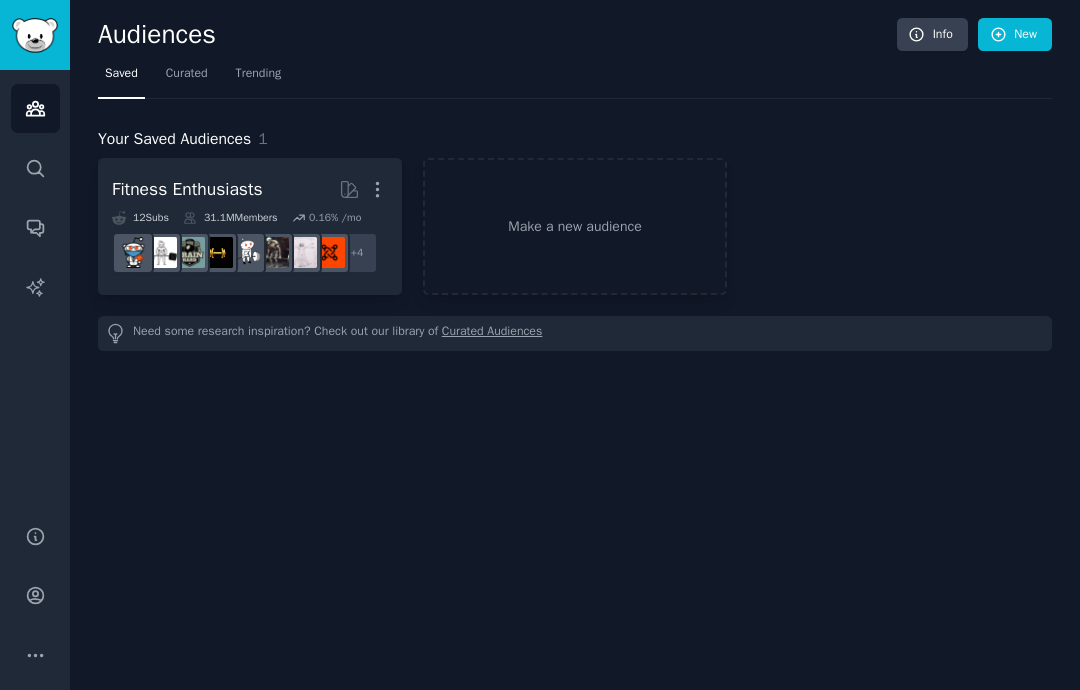 click on "Curated" at bounding box center (187, 74) 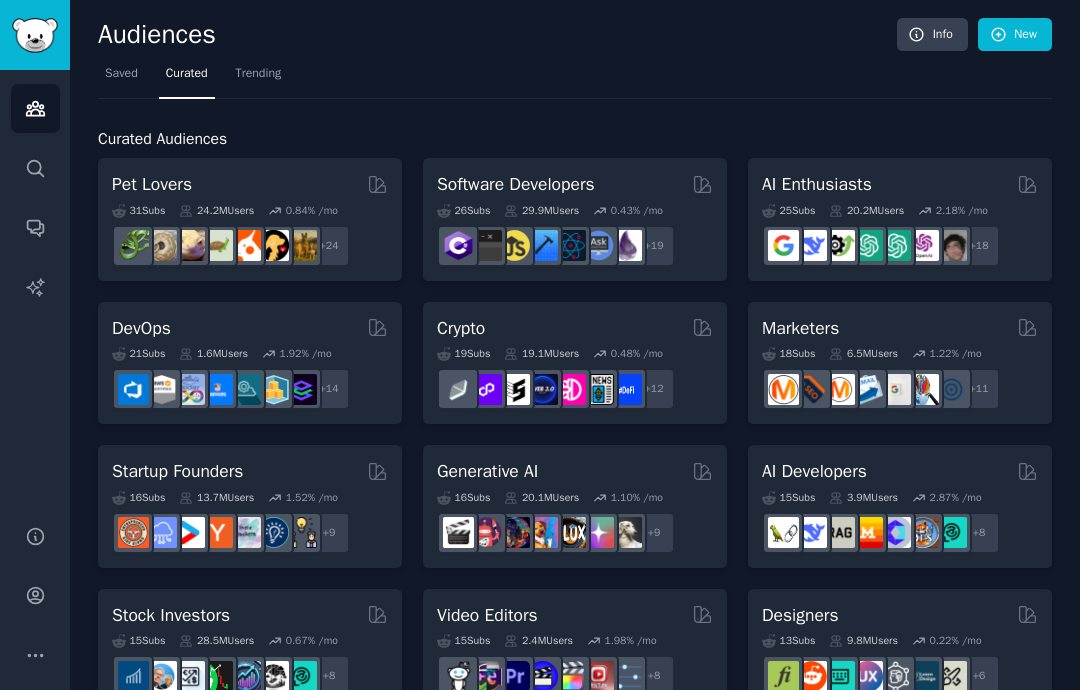 click on "Trending" at bounding box center (259, 74) 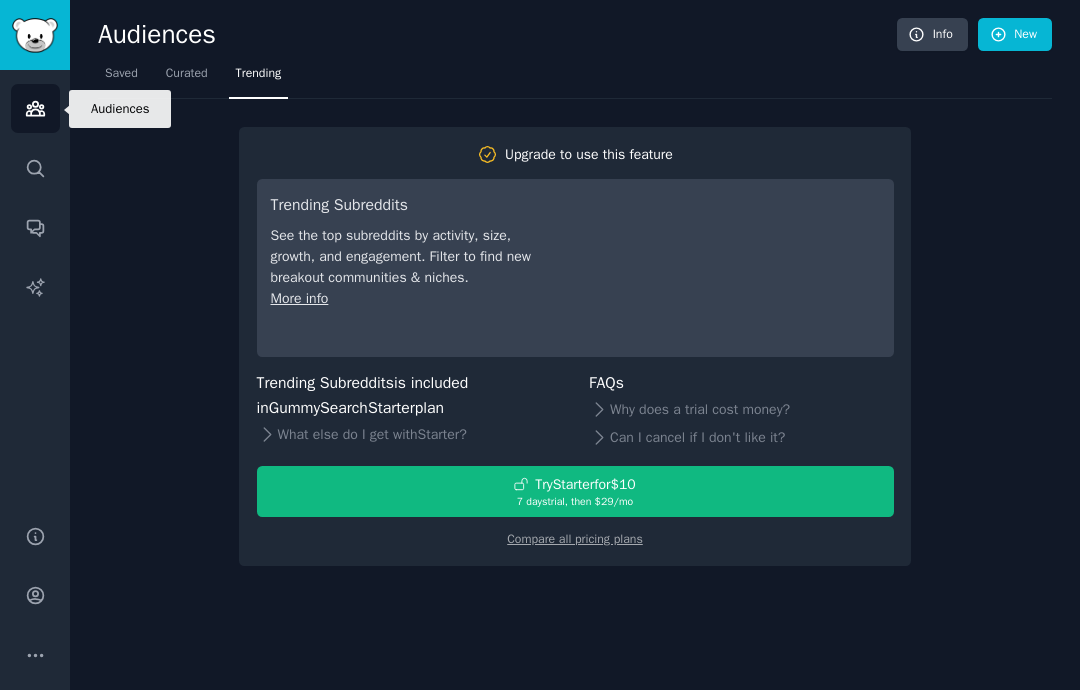 click 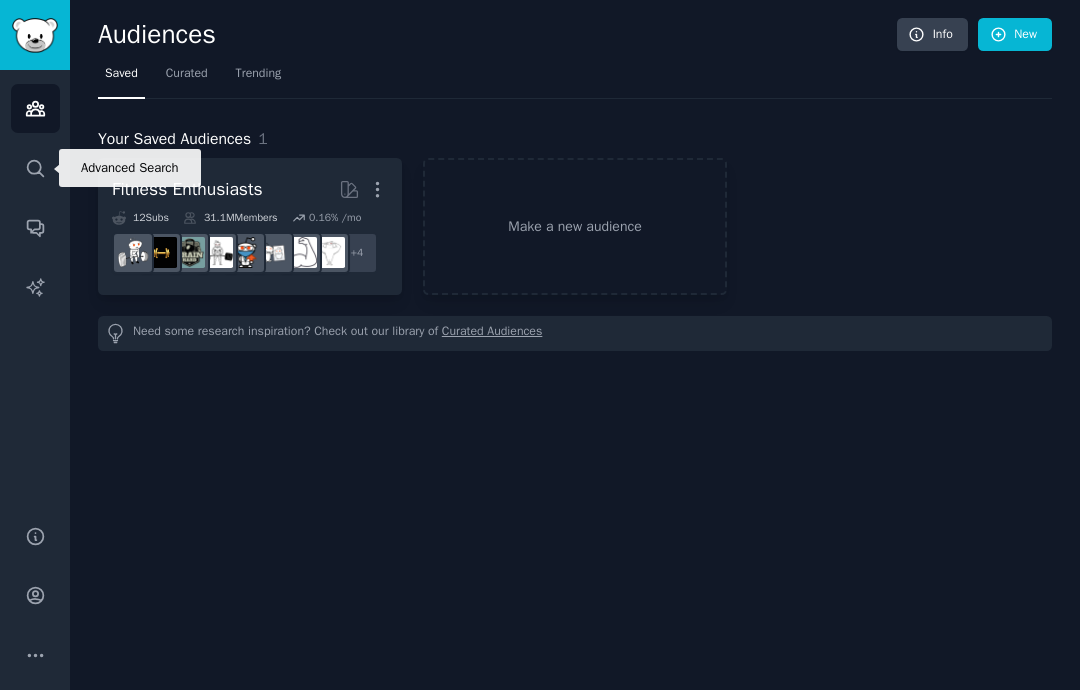 click on "Search" at bounding box center [35, 168] 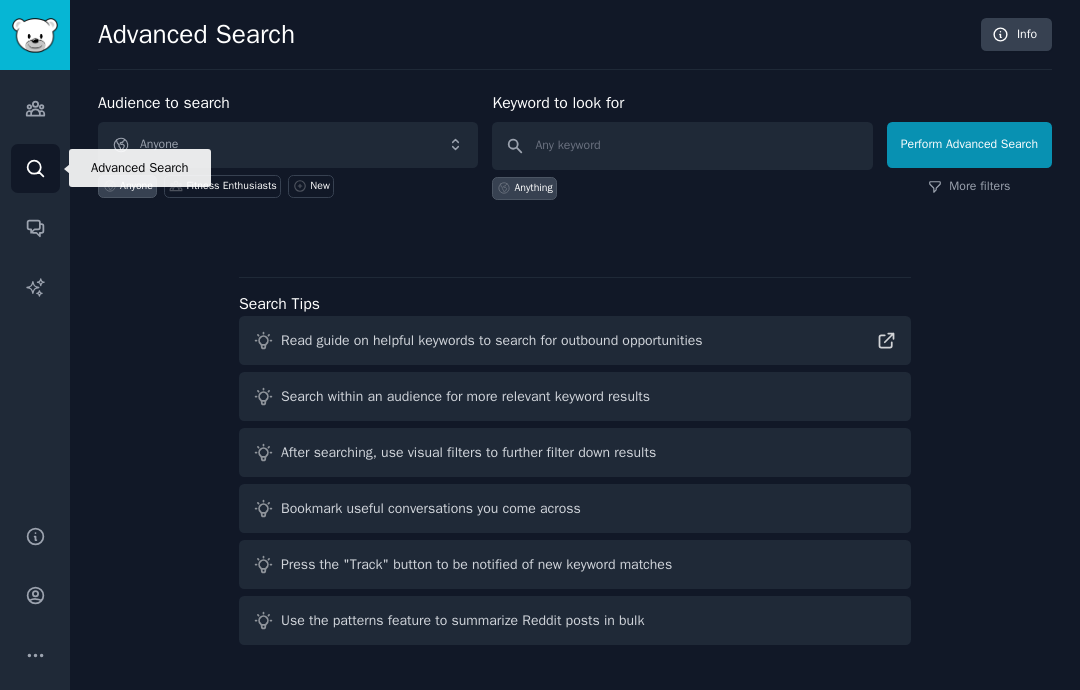 click 